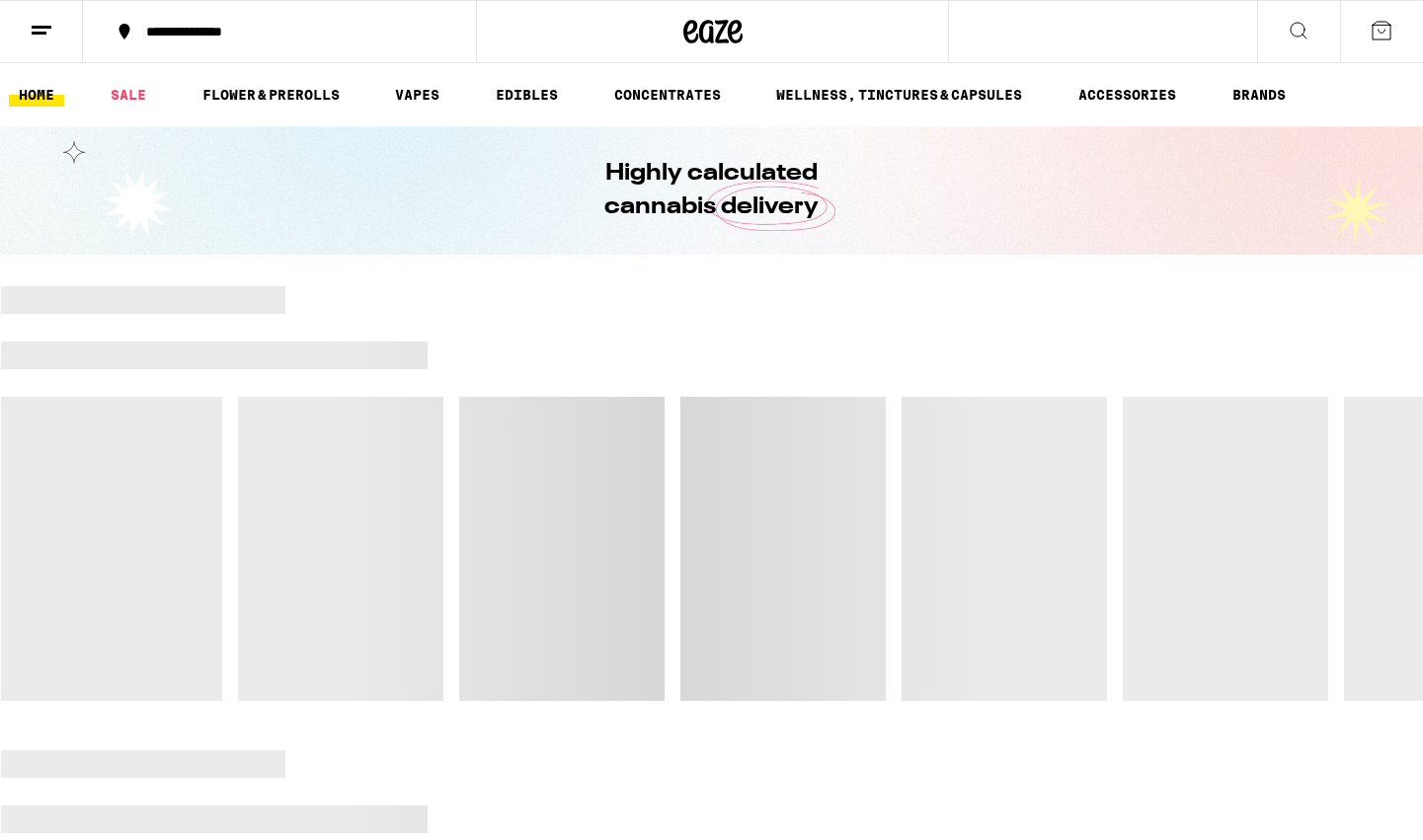 scroll, scrollTop: 0, scrollLeft: 0, axis: both 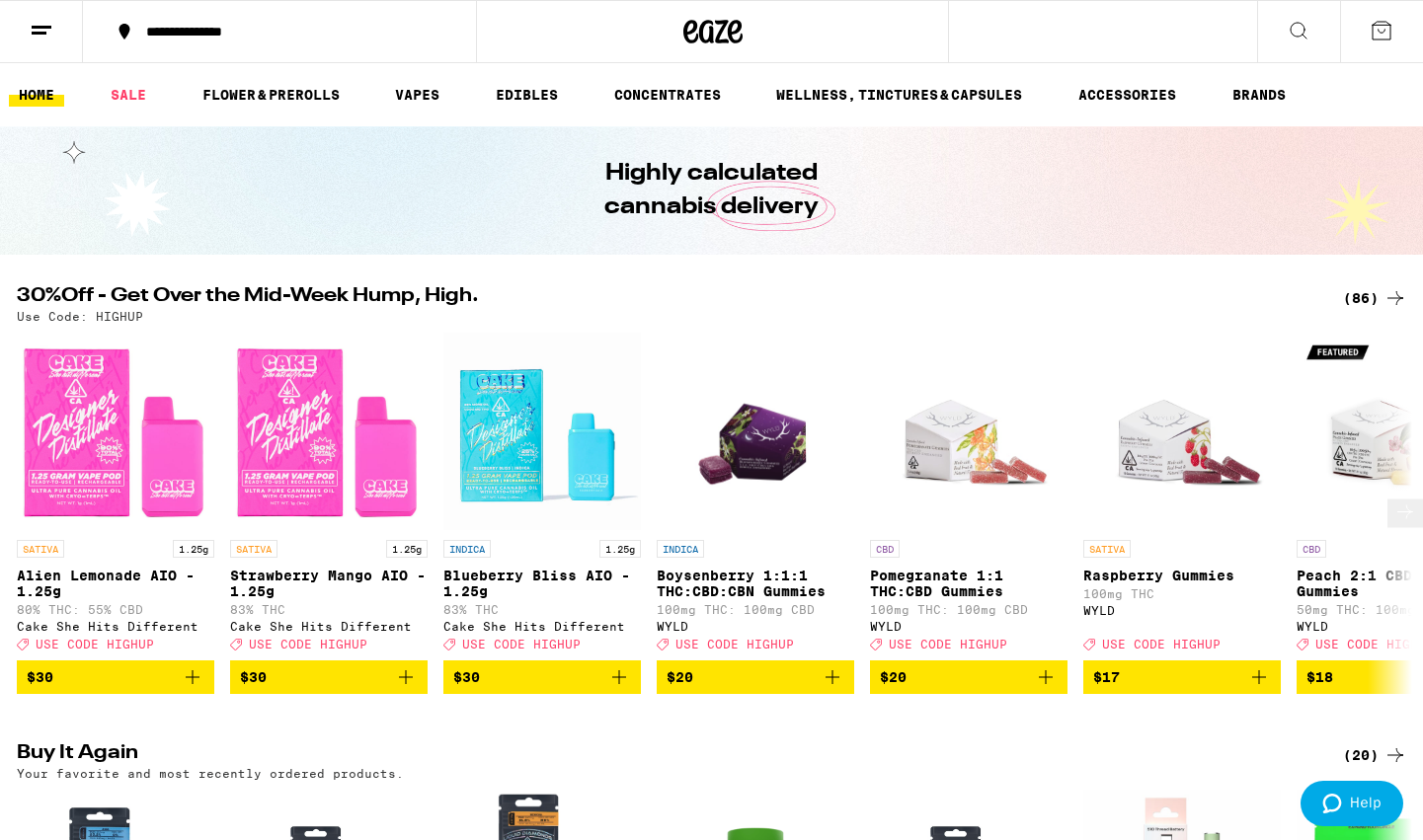 click 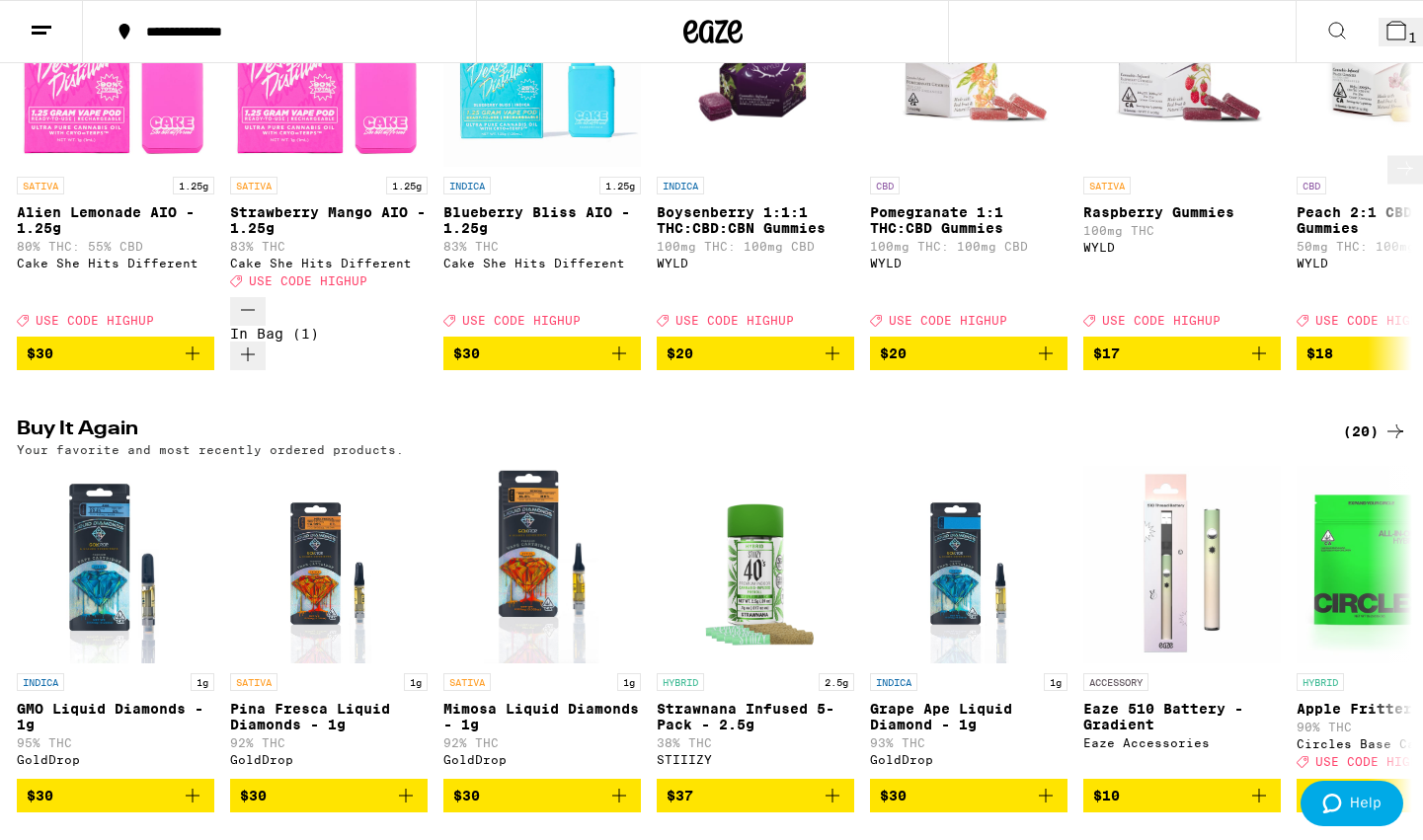 scroll, scrollTop: 410, scrollLeft: 0, axis: vertical 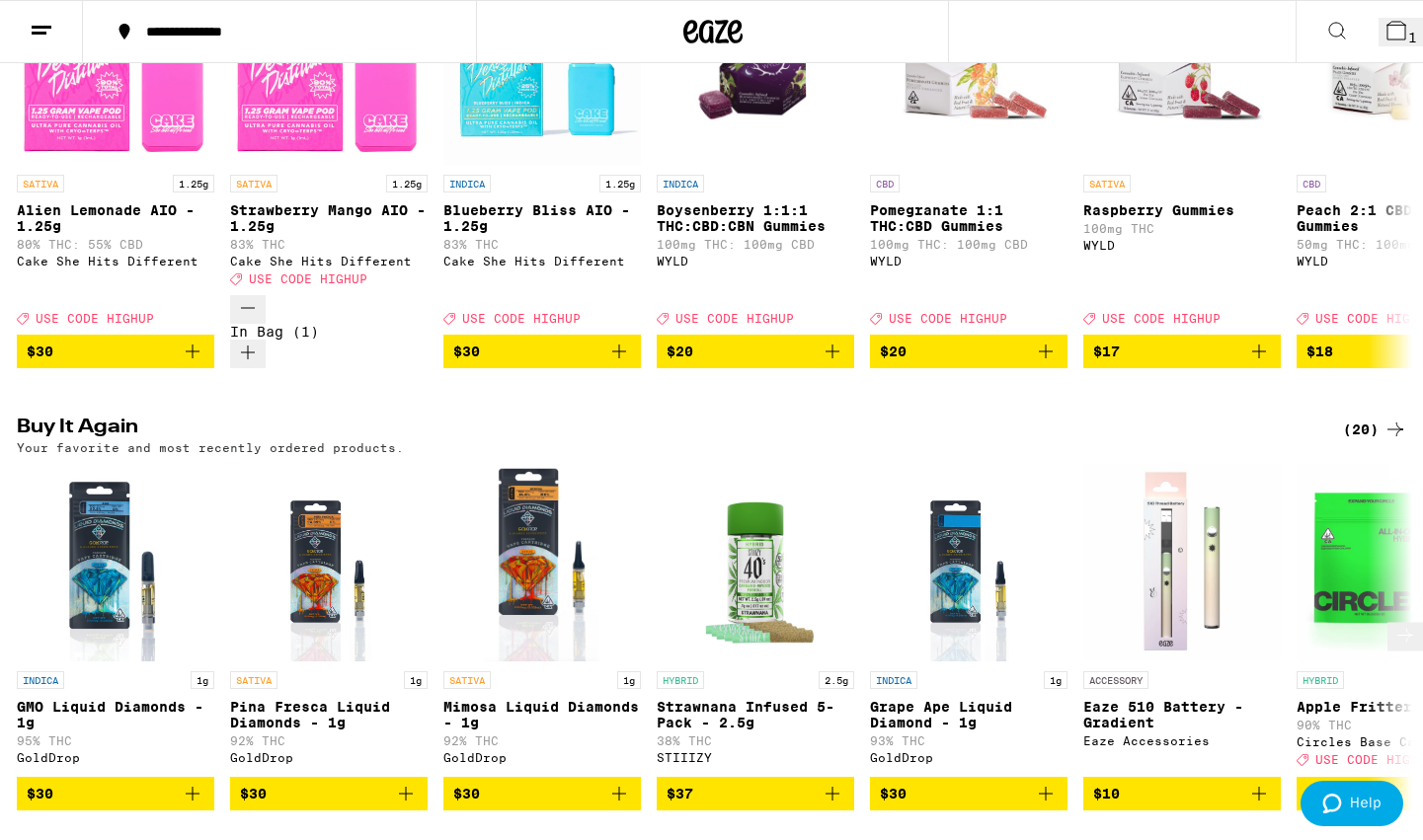 click 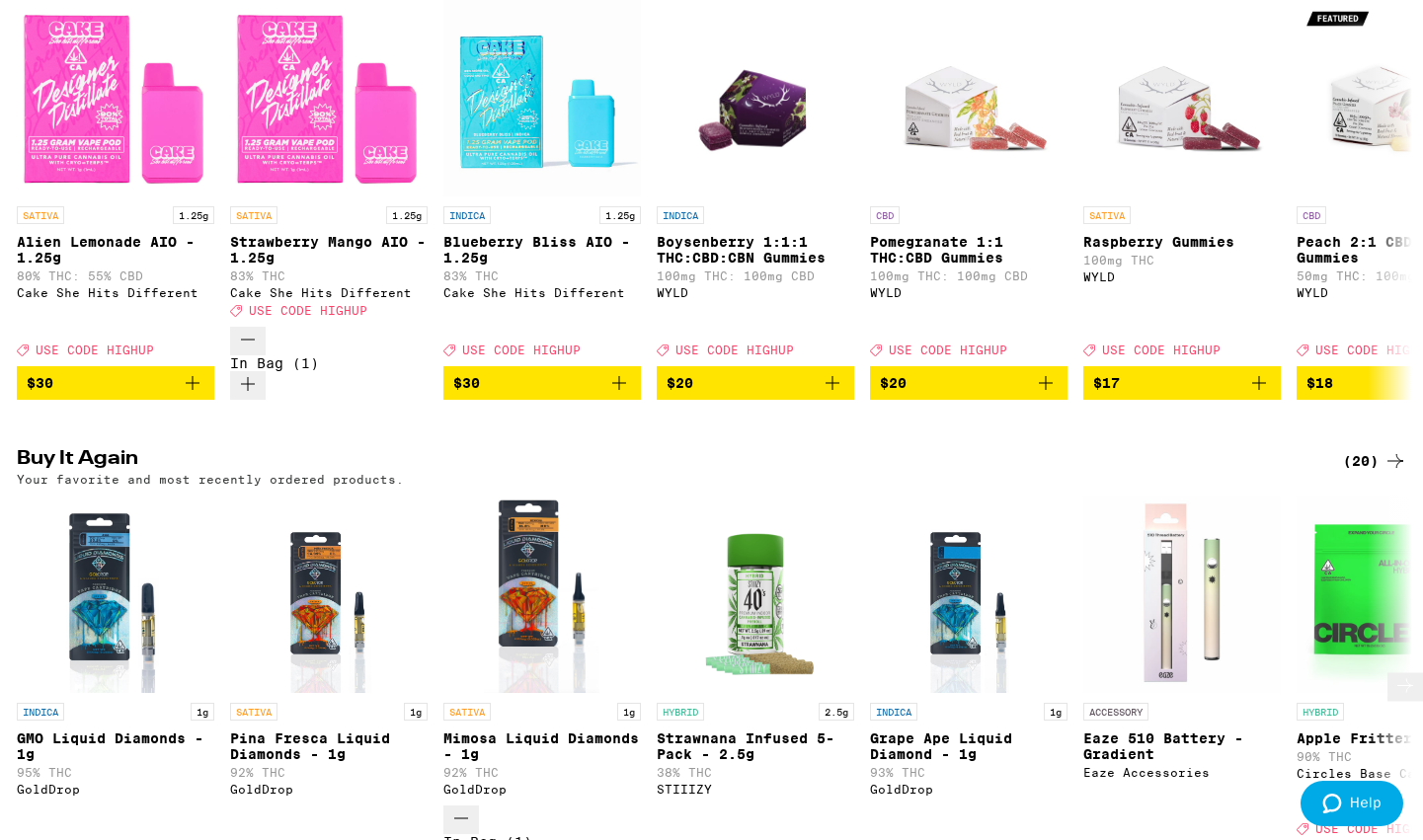 scroll, scrollTop: 473, scrollLeft: 0, axis: vertical 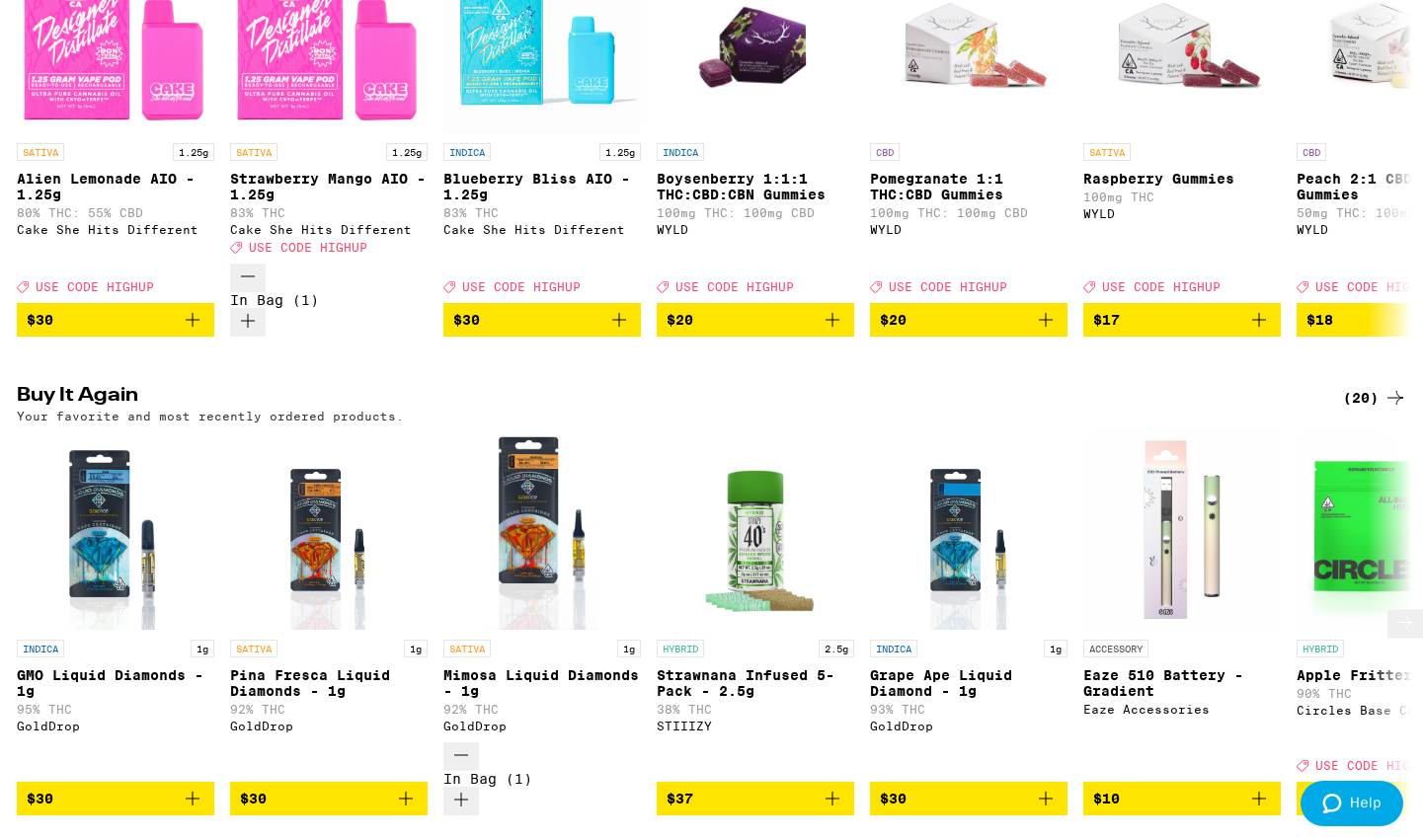 click 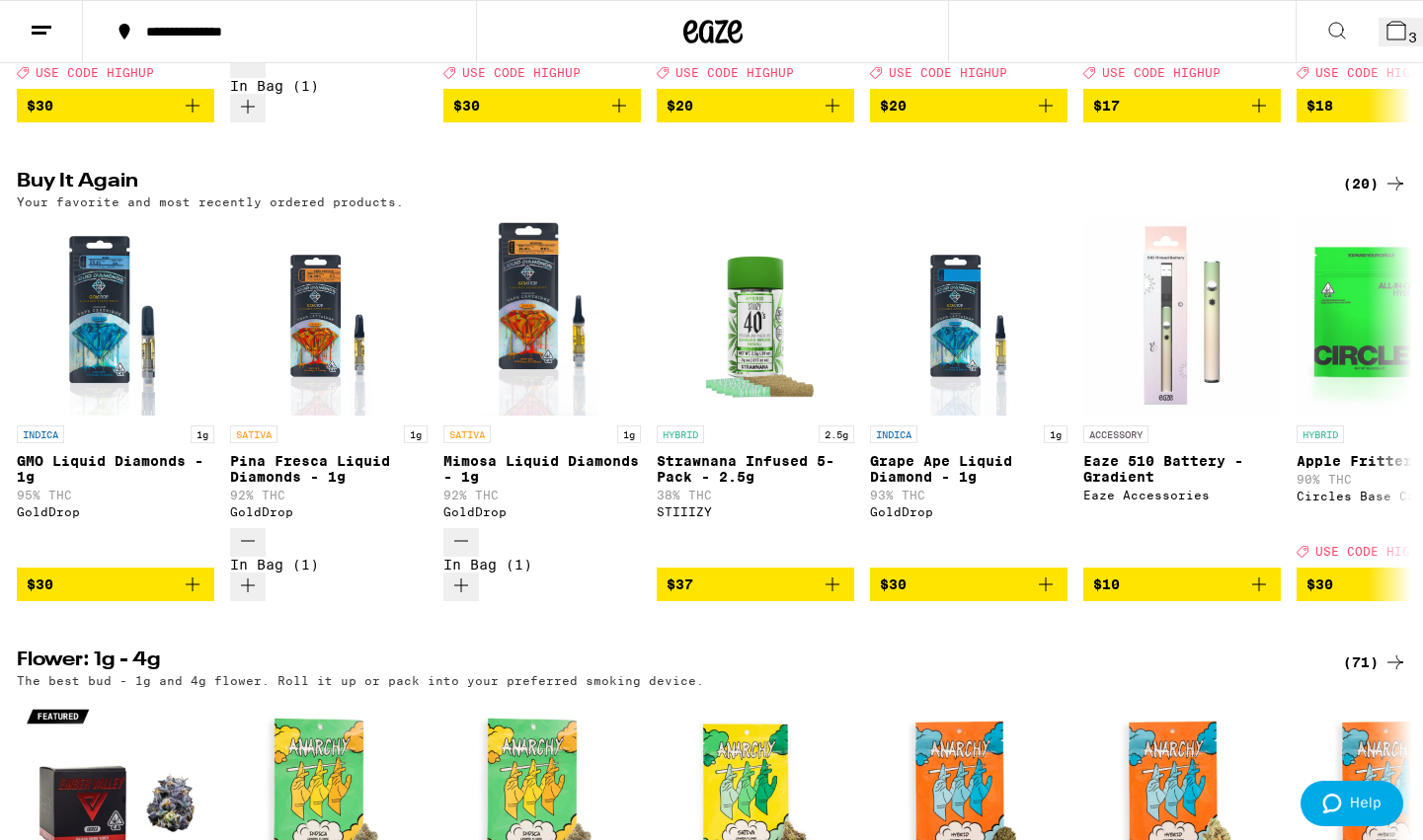 scroll, scrollTop: 0, scrollLeft: 0, axis: both 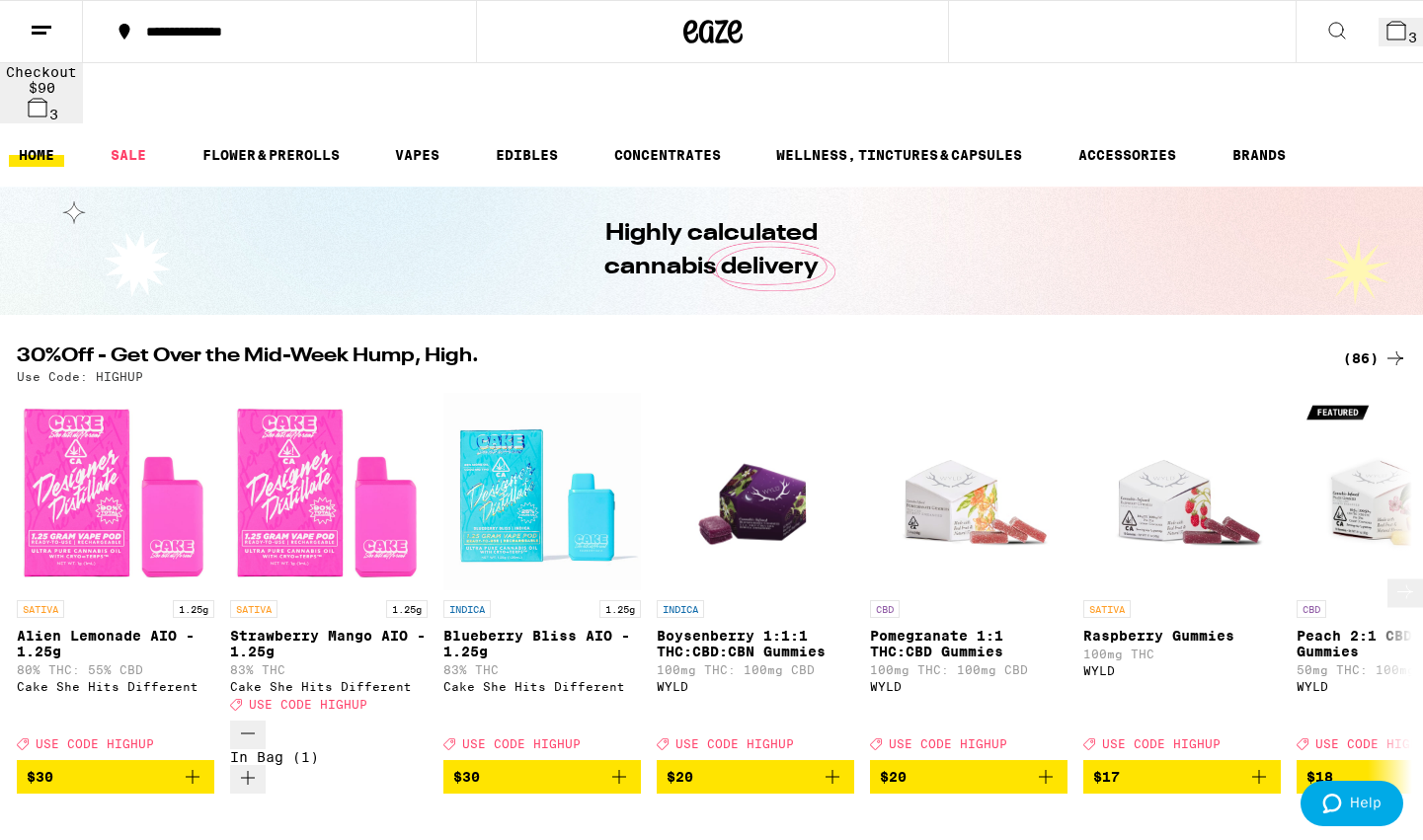 click 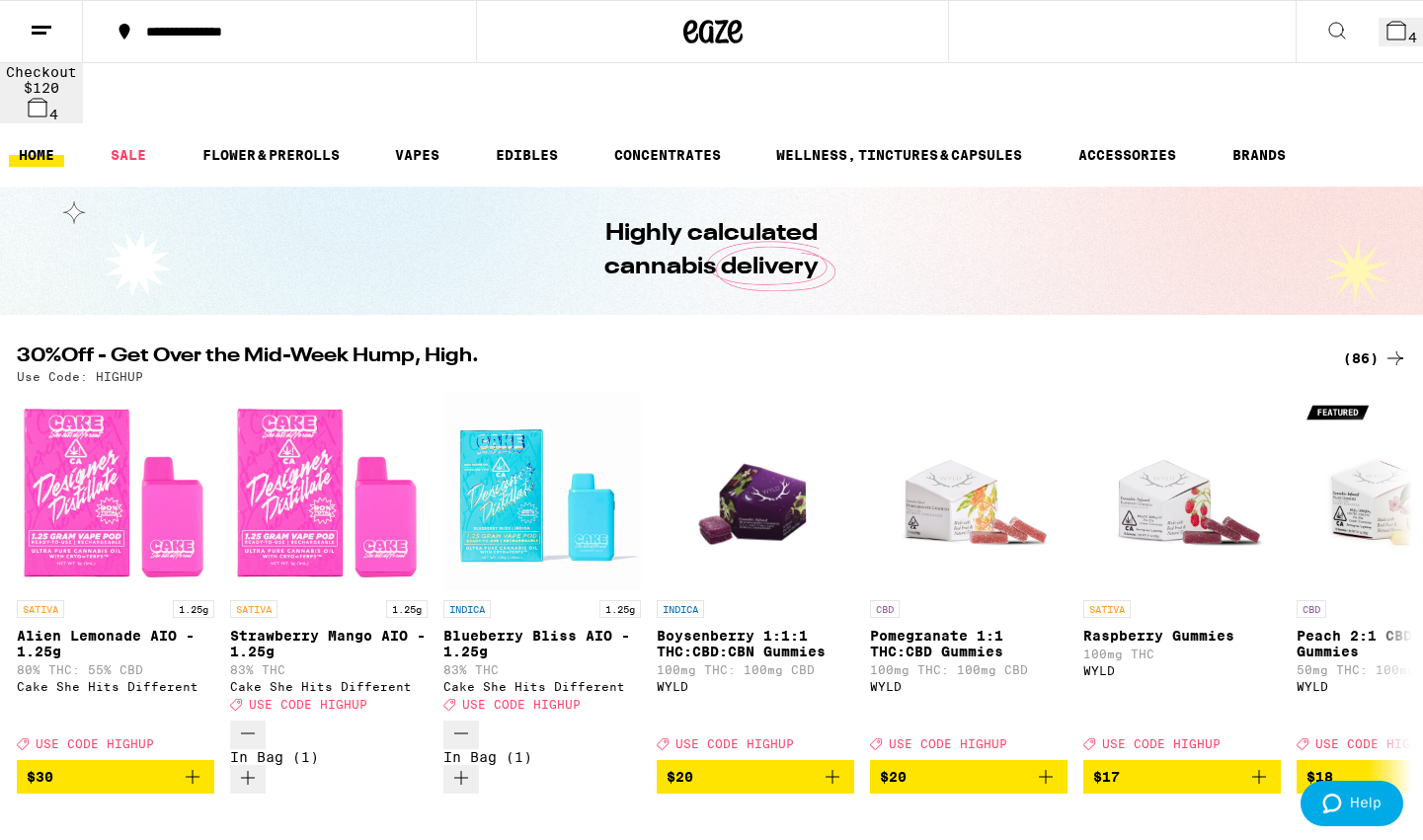 click 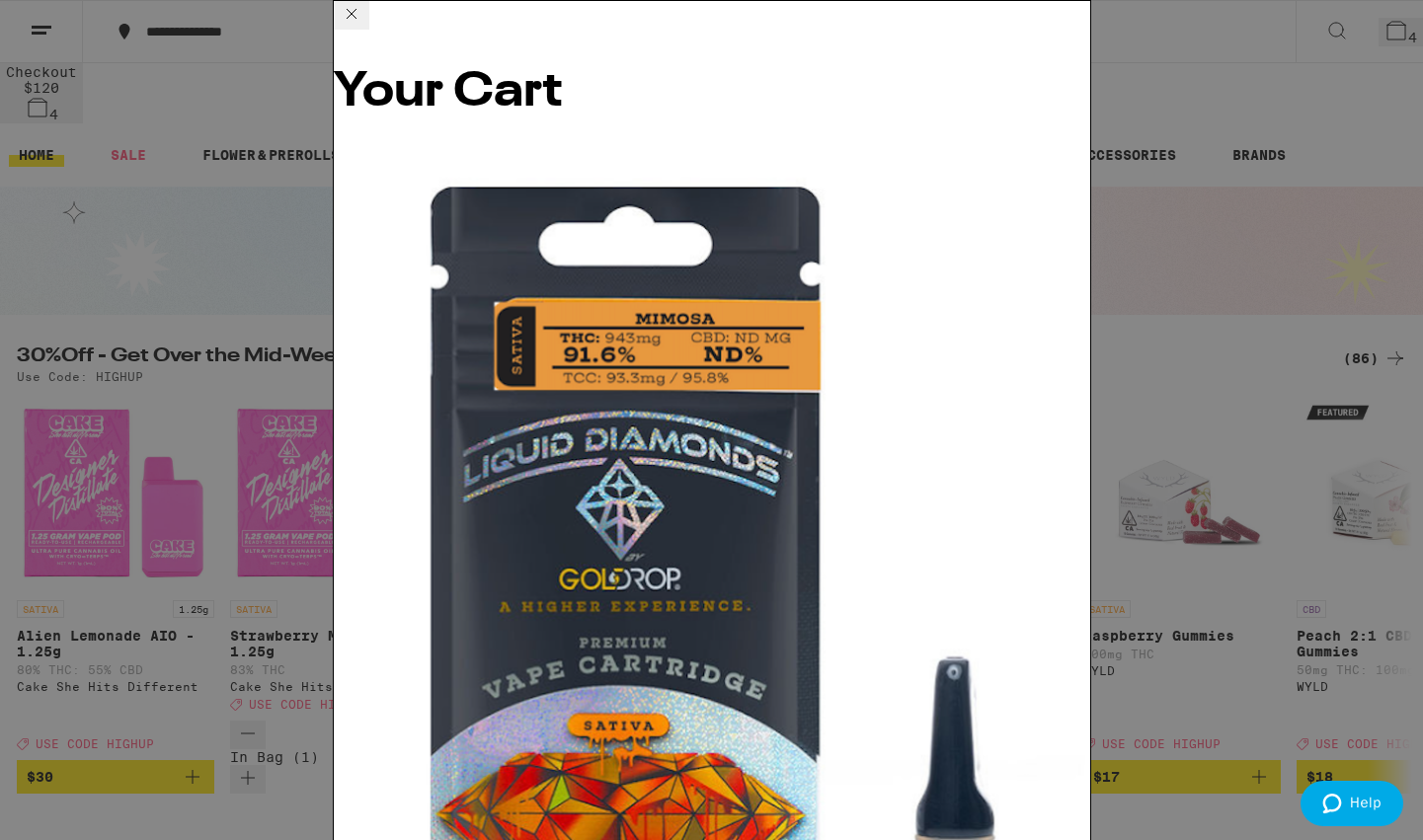 click on "Apply Promo" at bounding box center (388, 4479) 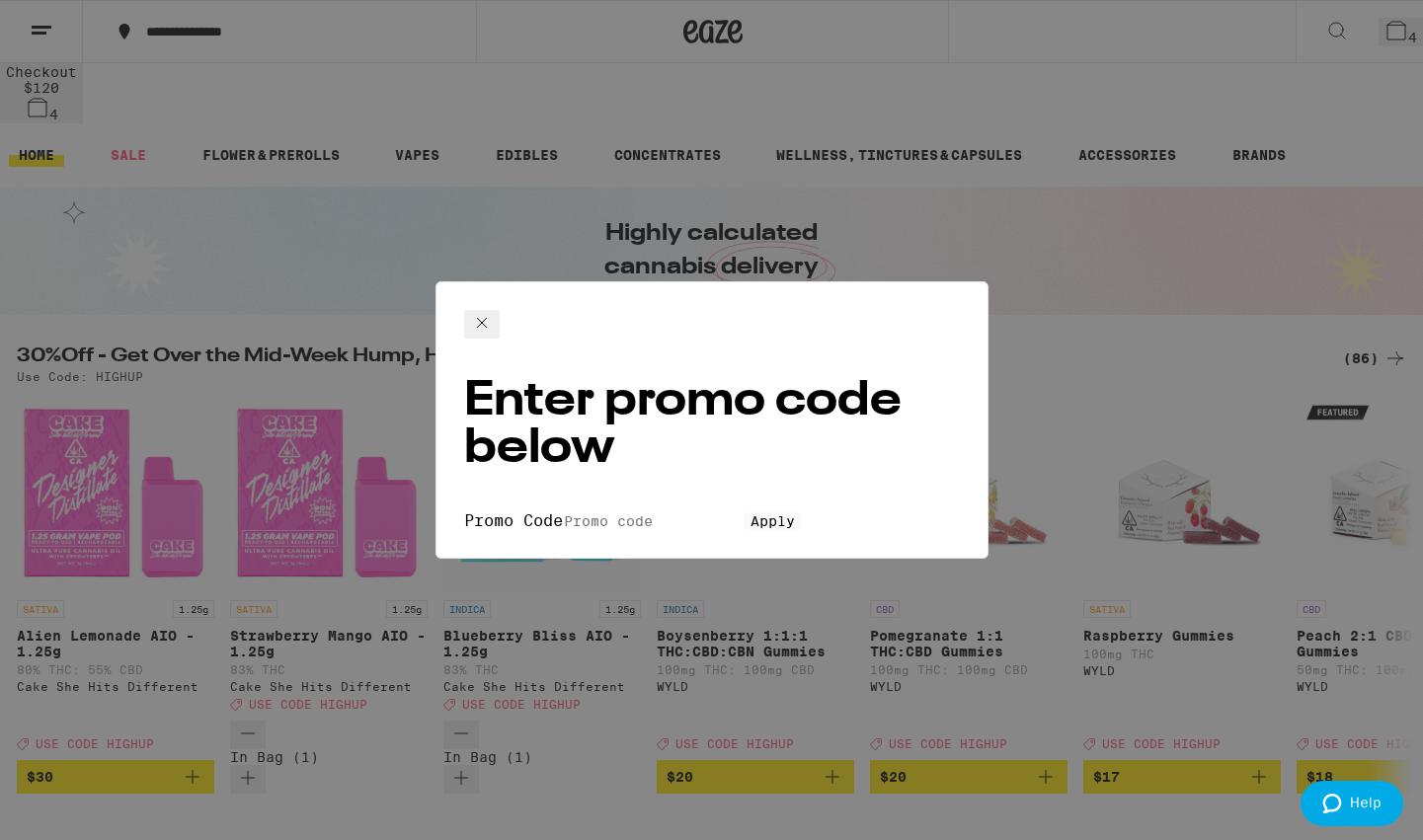 scroll, scrollTop: 0, scrollLeft: 0, axis: both 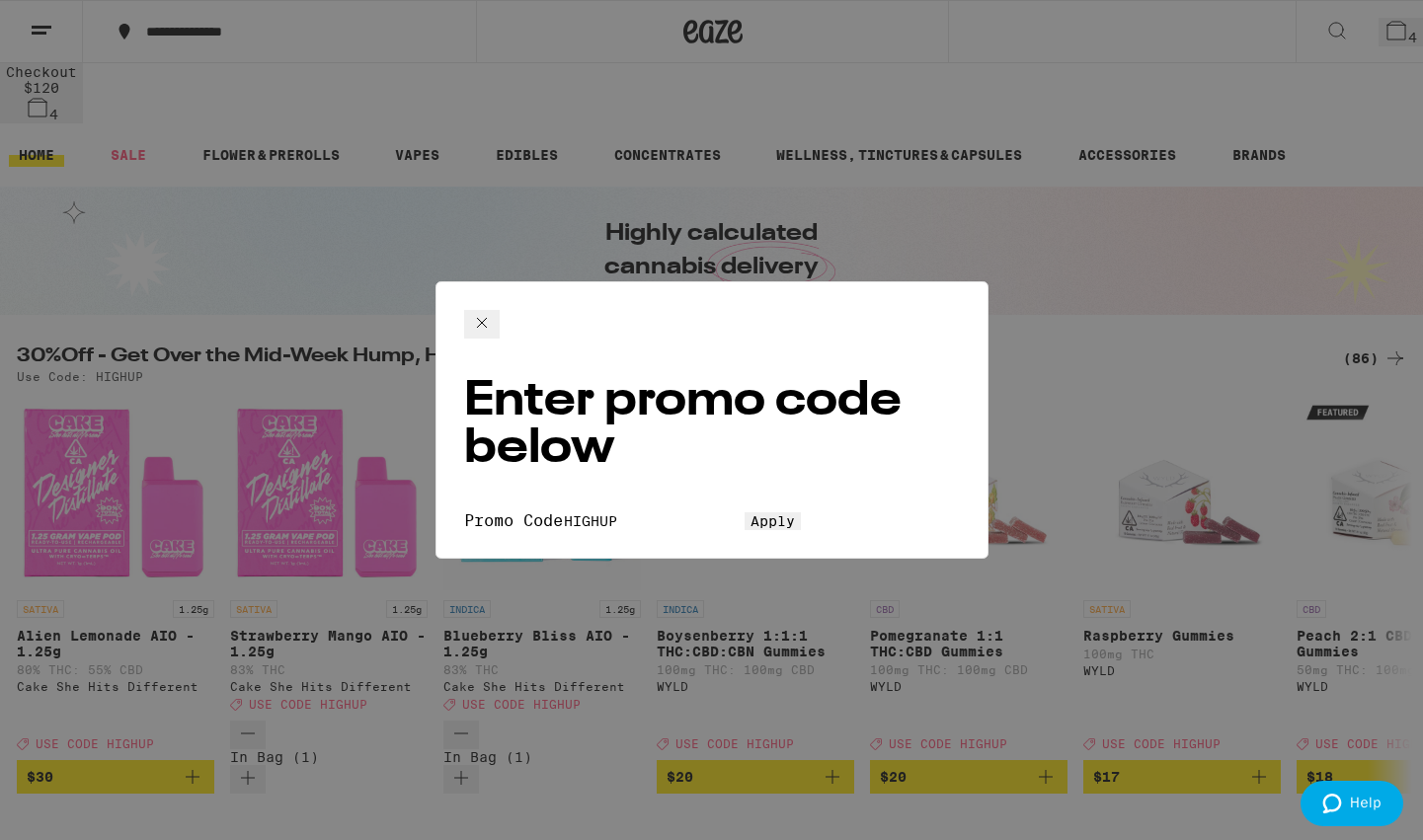 type on "HIGHUP" 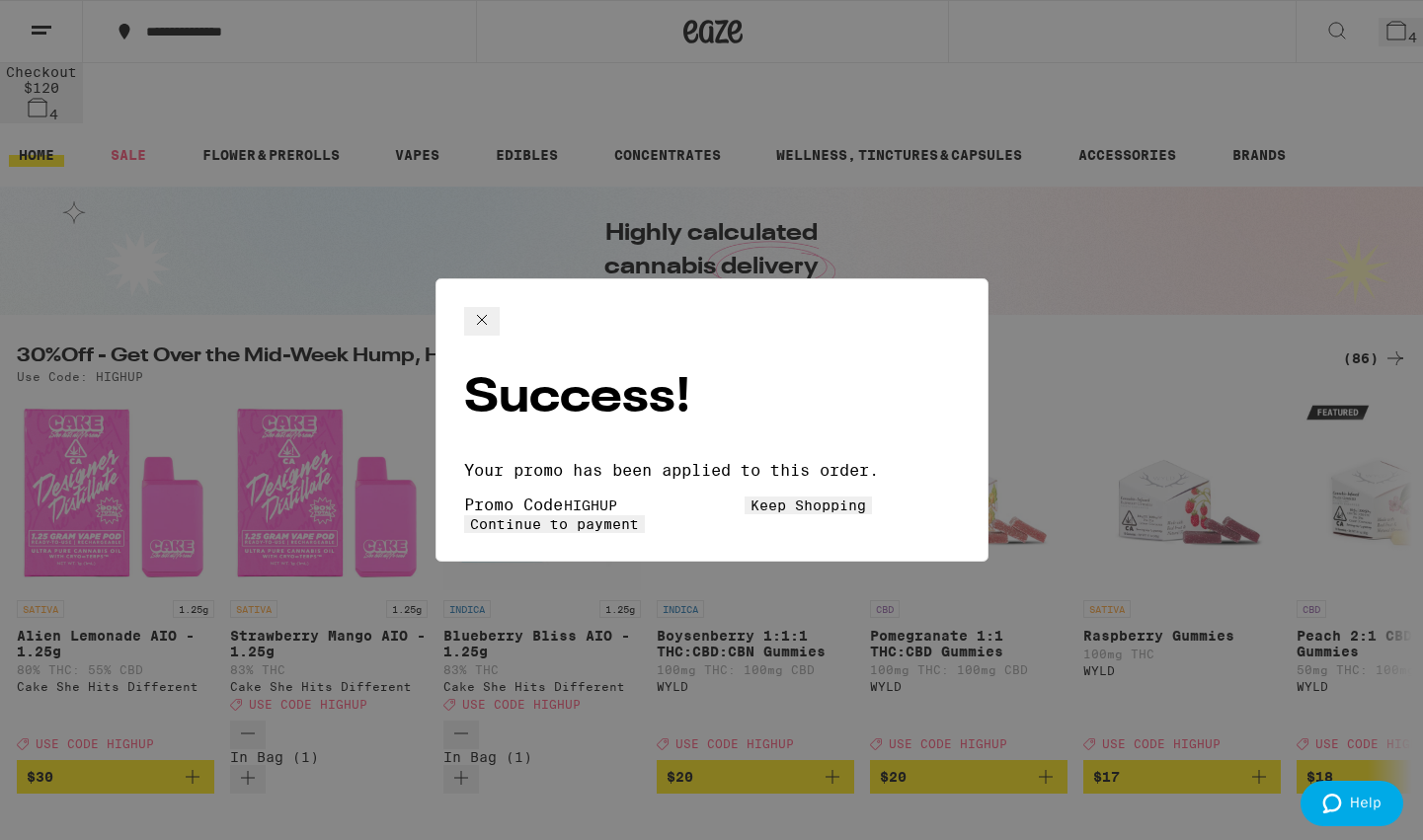 click on "Continue to payment" at bounding box center [554, 524] 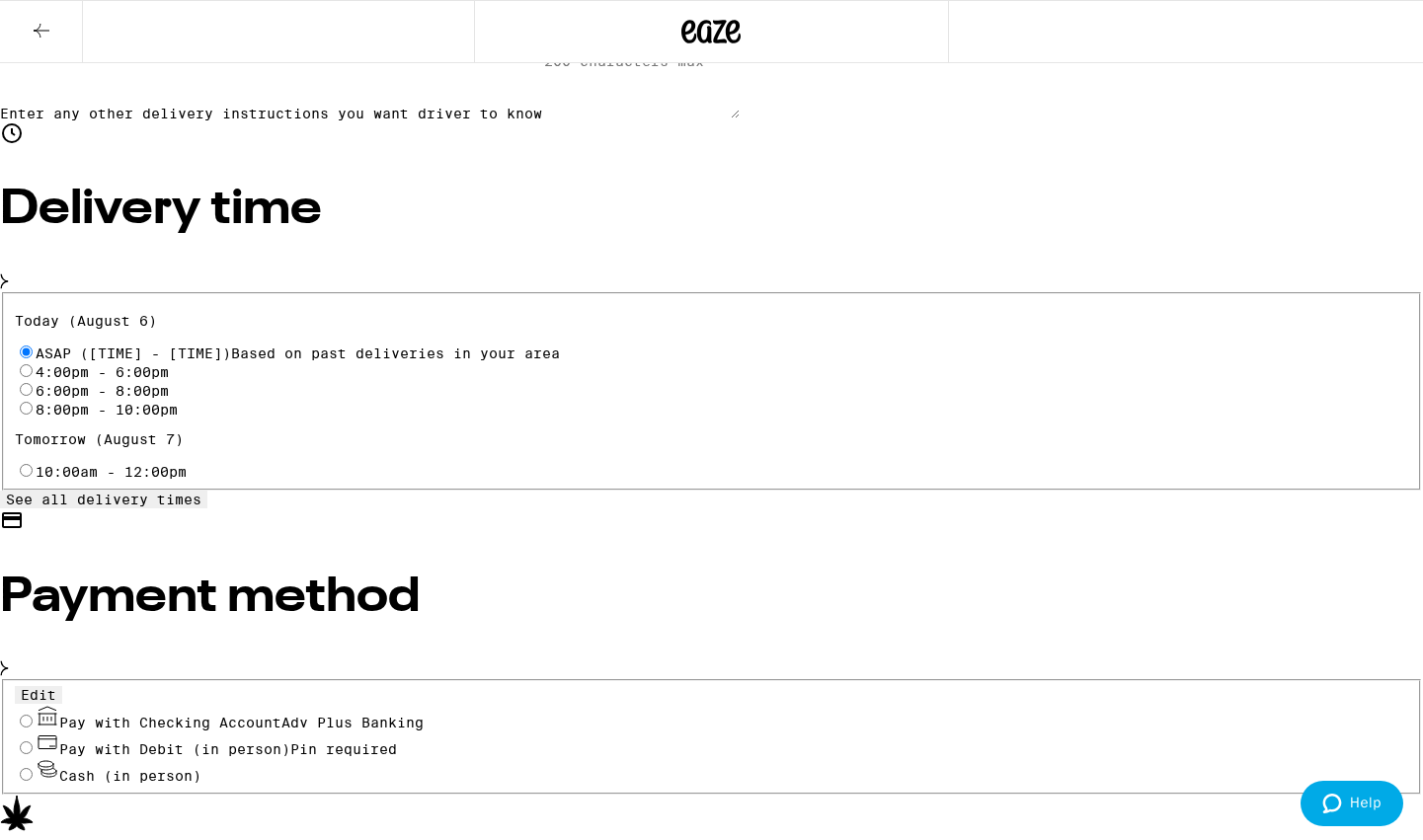 scroll, scrollTop: 531, scrollLeft: 0, axis: vertical 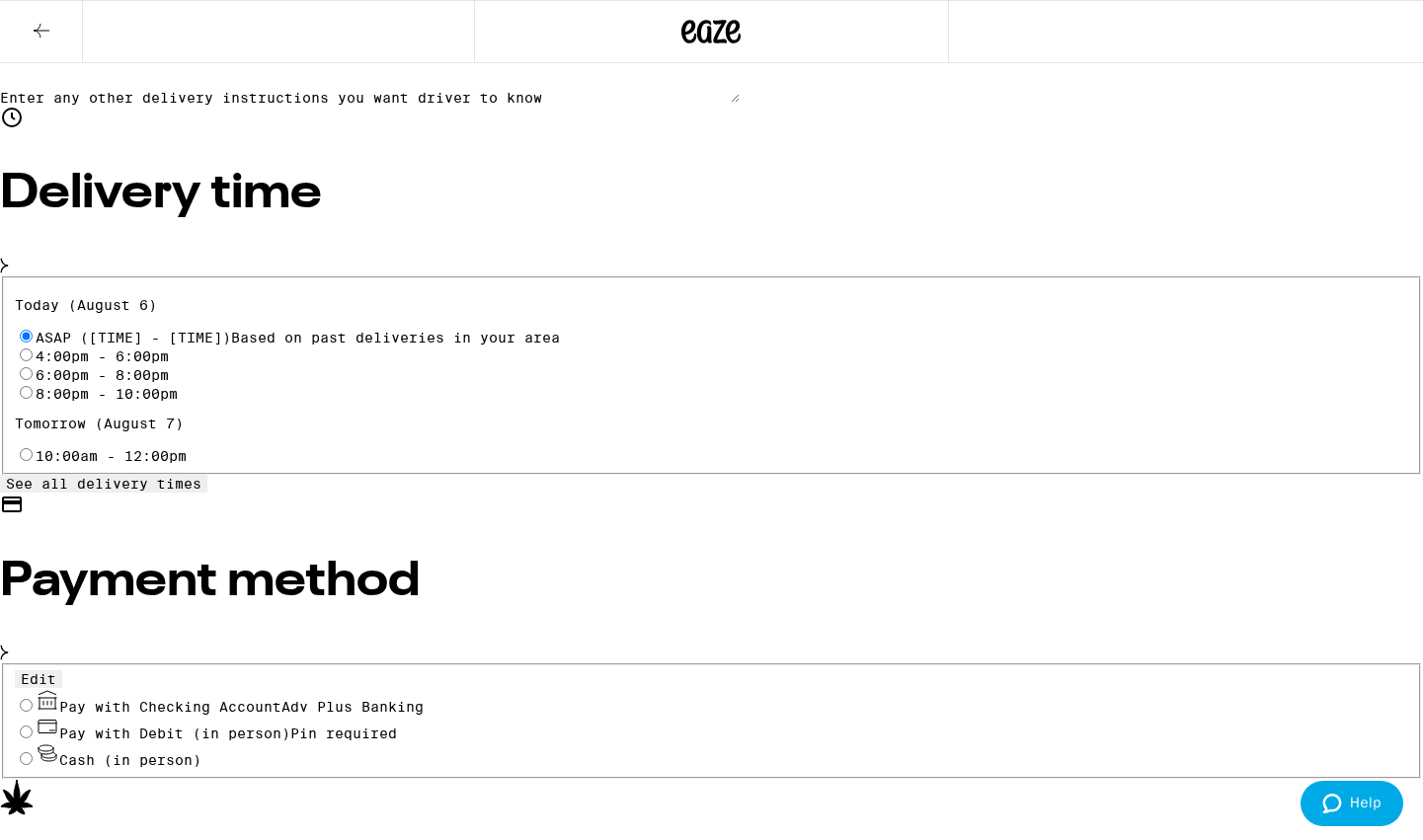 click on "Adv Plus Banking" at bounding box center (353, 707) 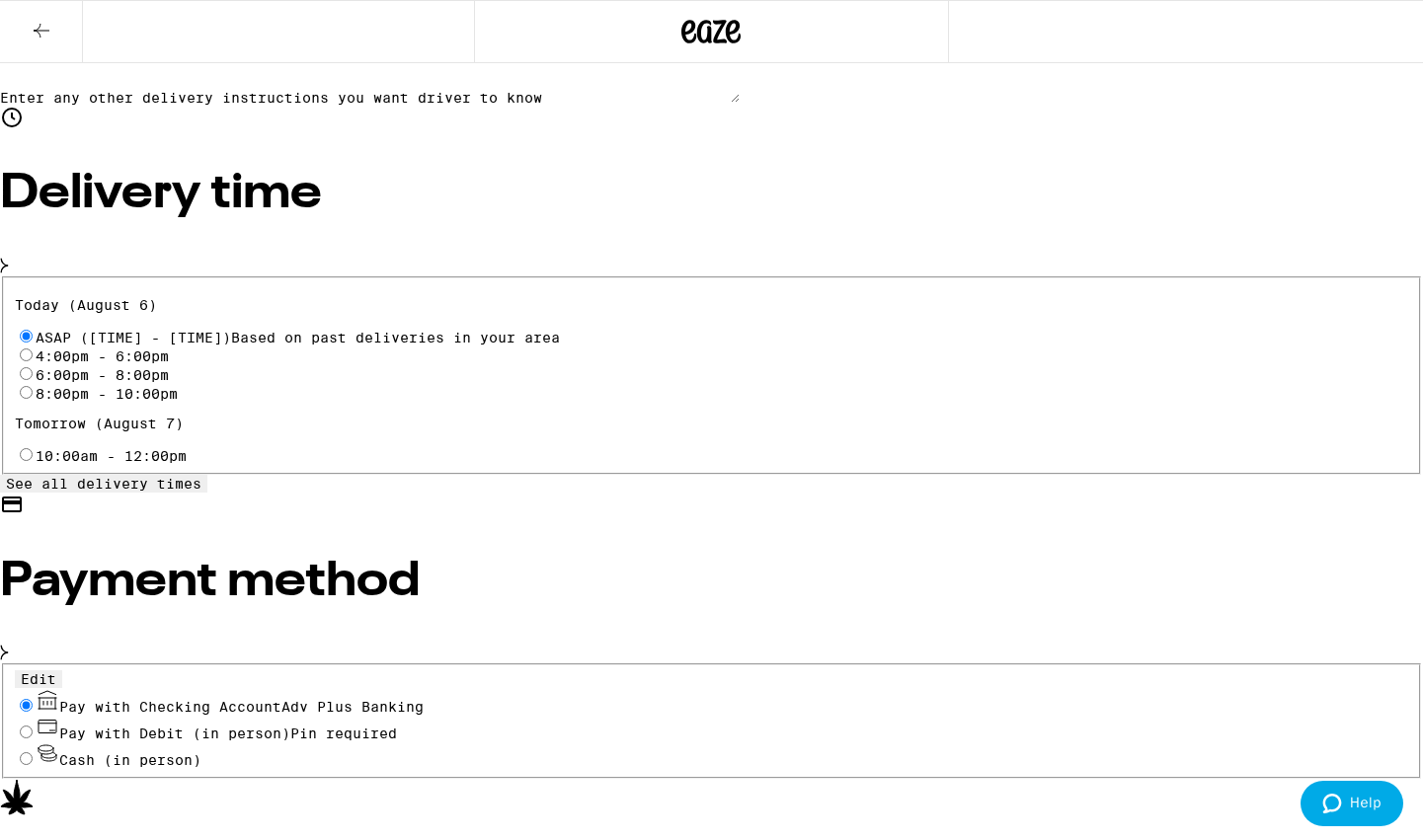 radio on "true" 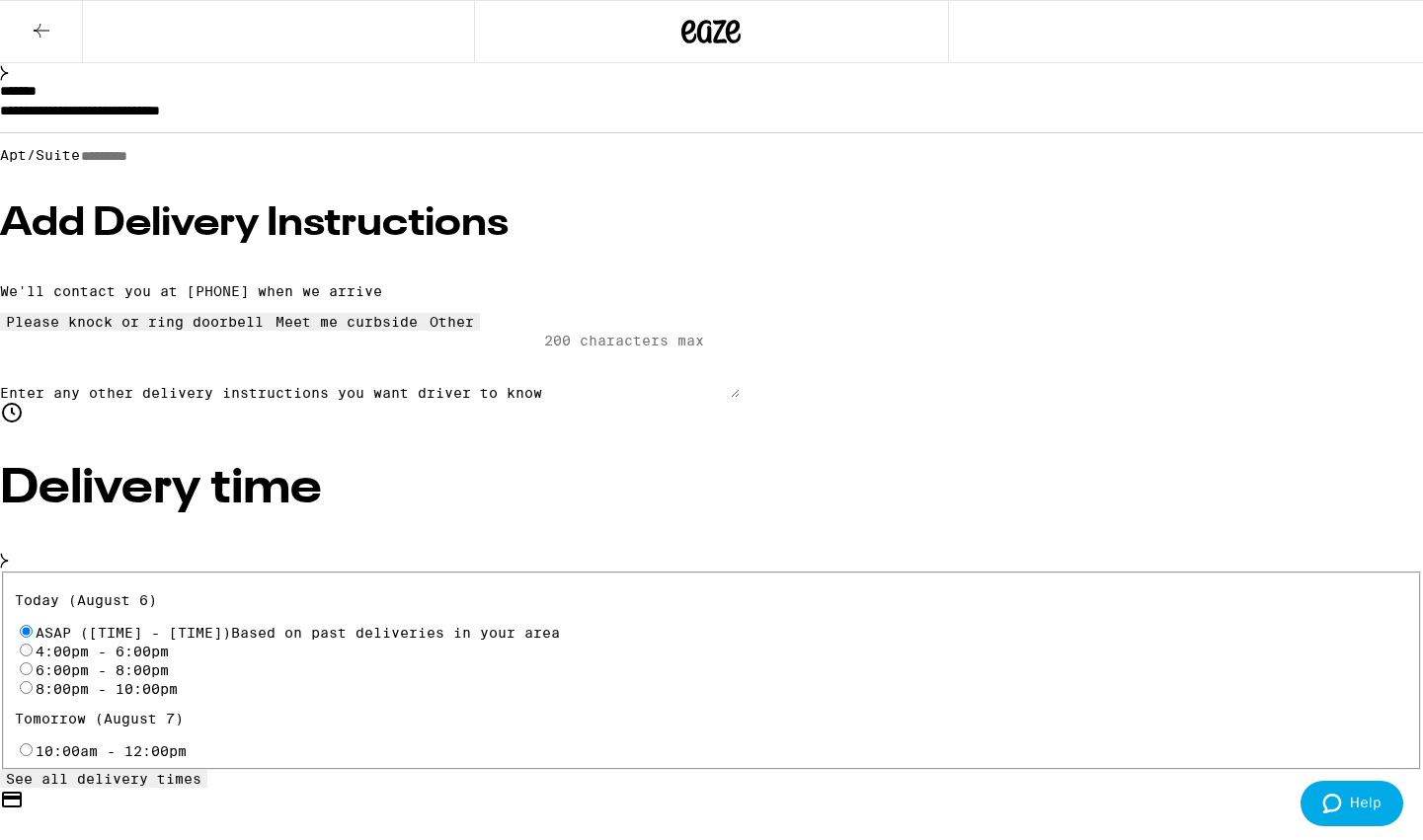 scroll, scrollTop: 0, scrollLeft: 0, axis: both 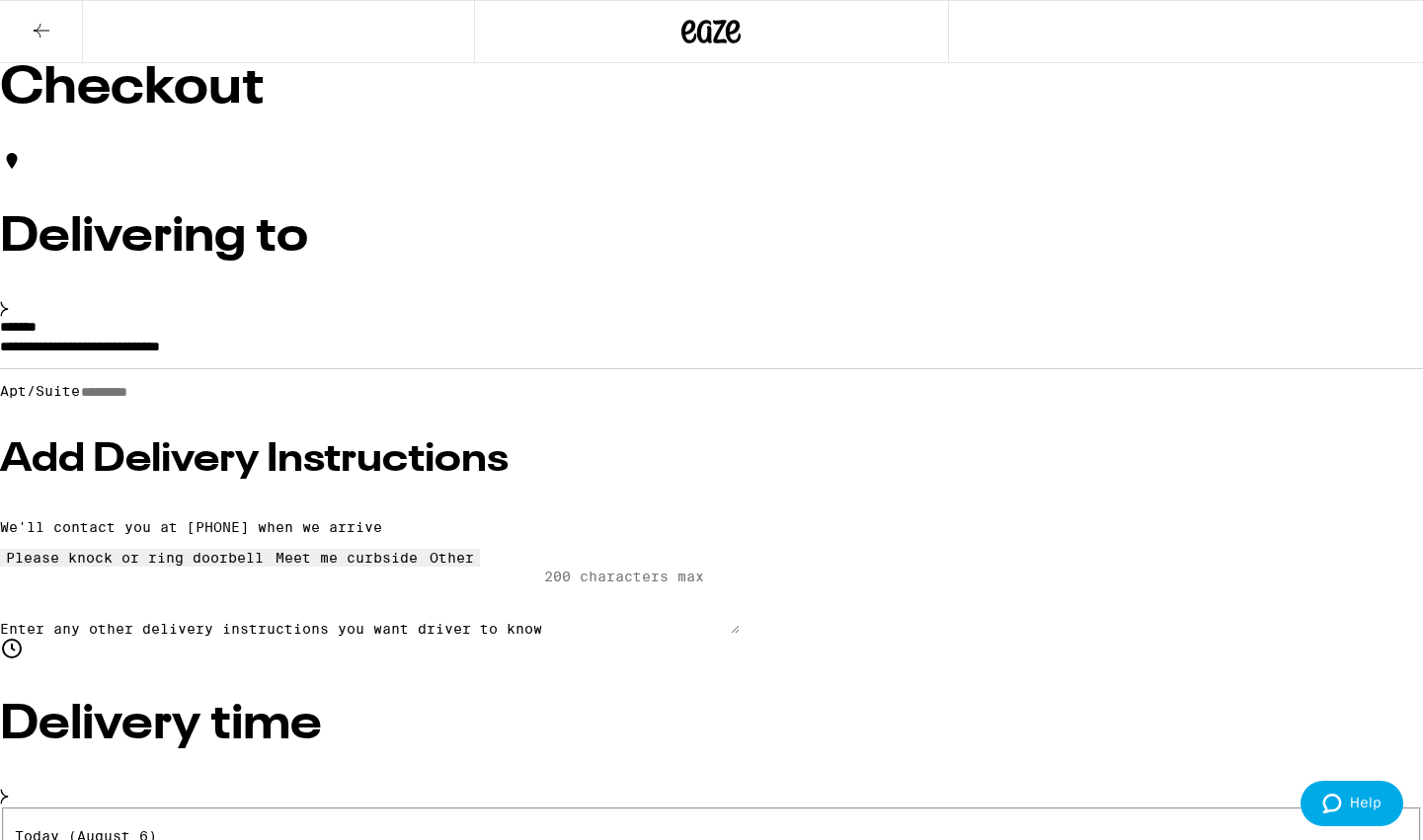 click on "Other" at bounding box center [711, 9189] 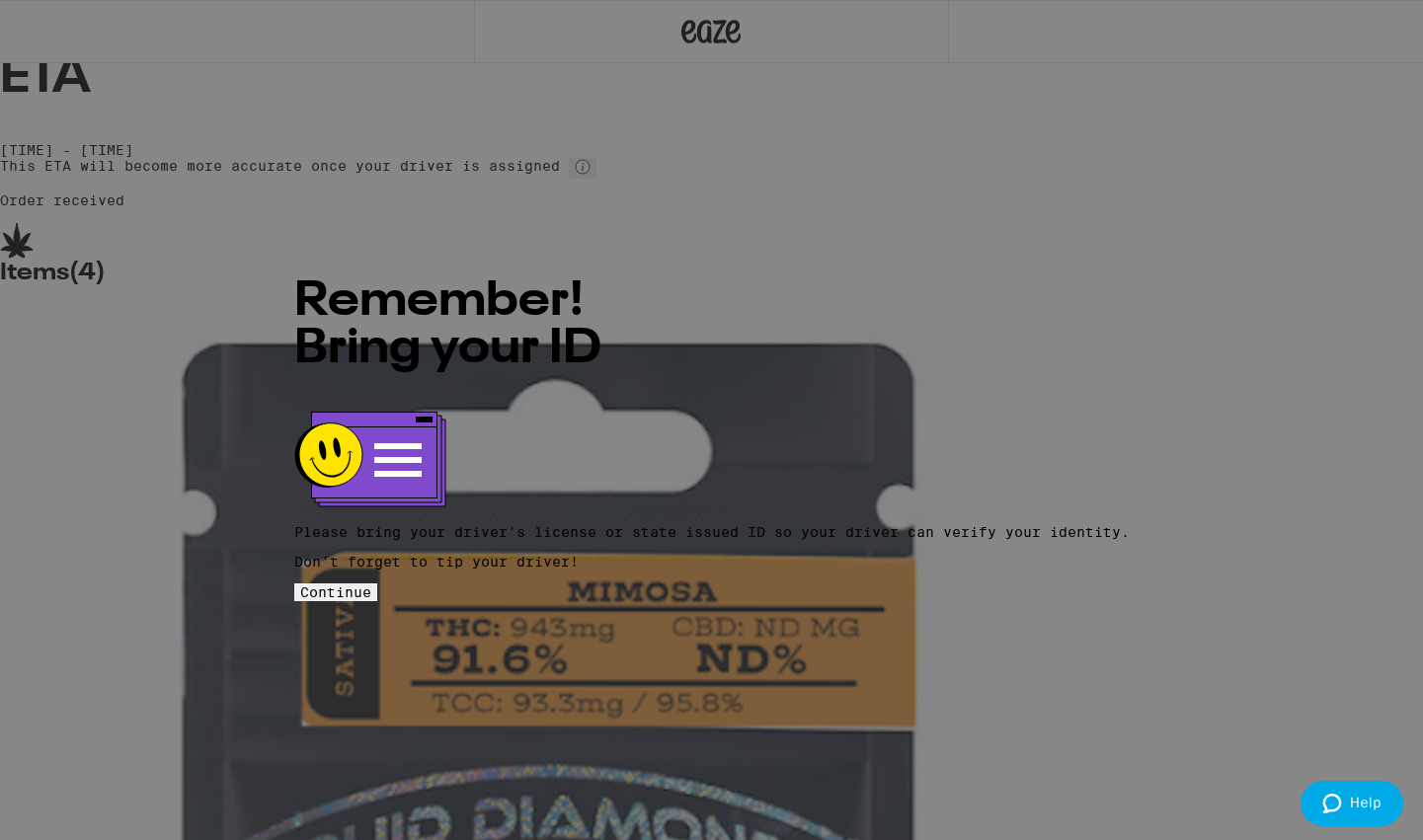 click on "Continue" at bounding box center (336, 592) 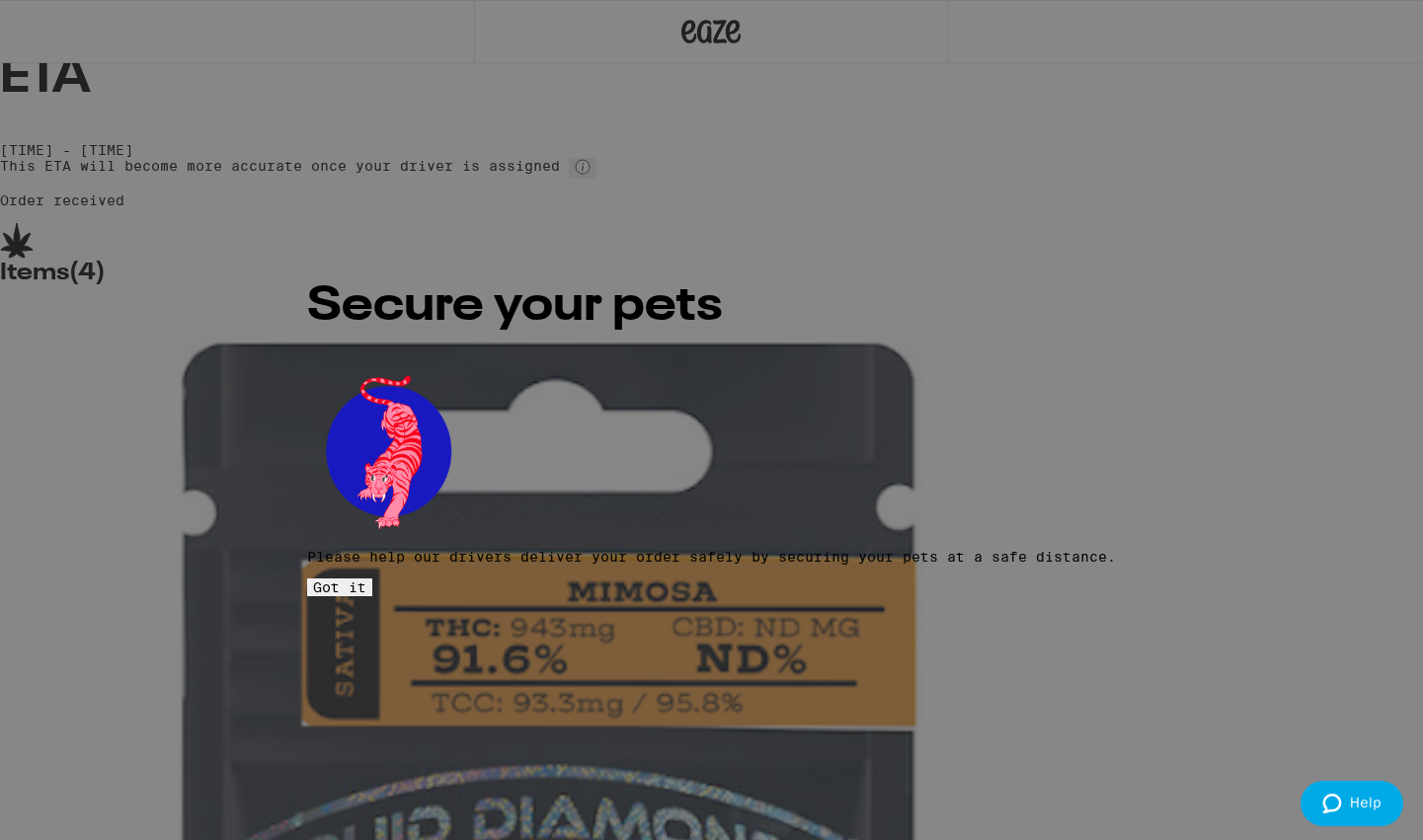 click on "Got it" at bounding box center (340, 587) 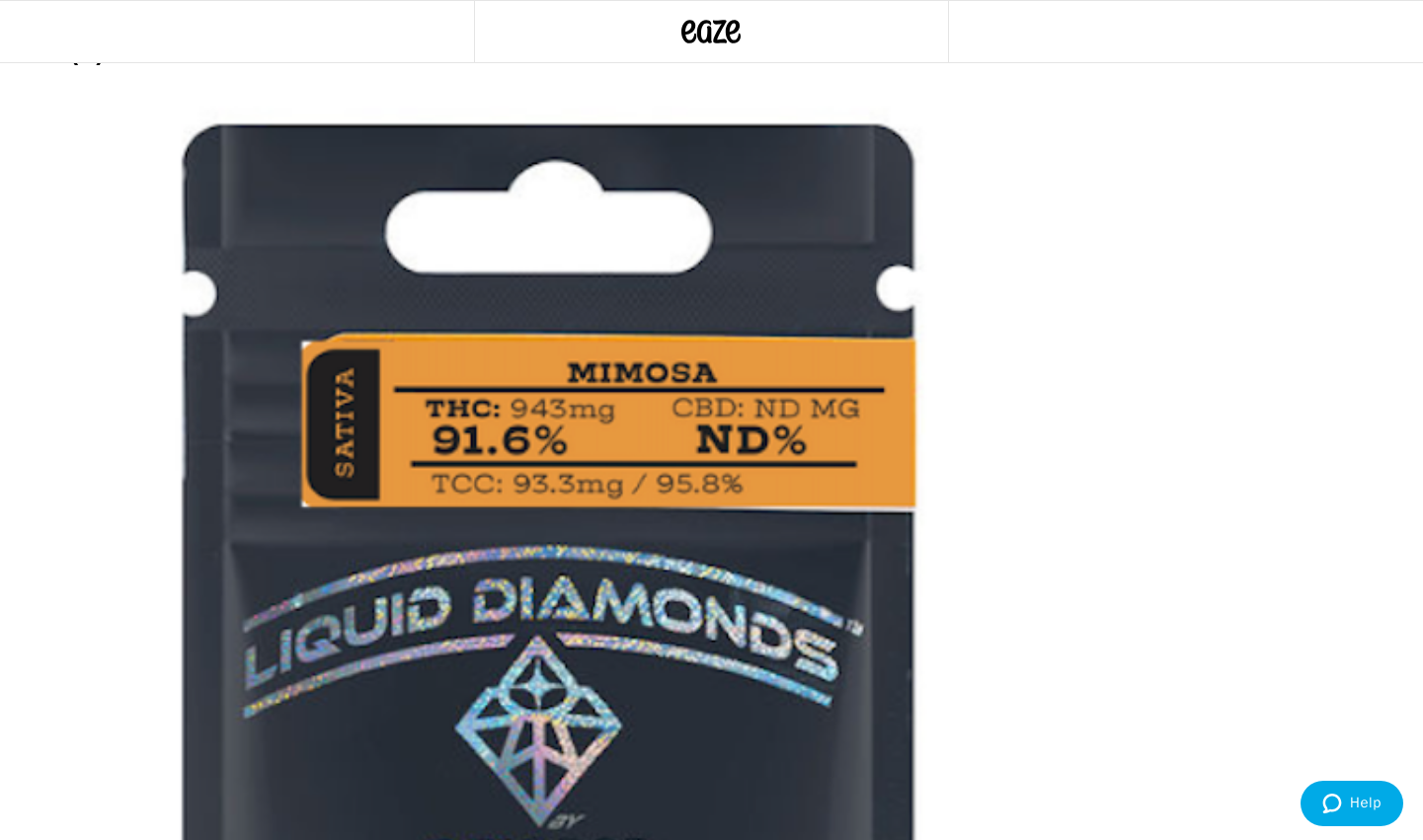 scroll, scrollTop: 0, scrollLeft: 0, axis: both 